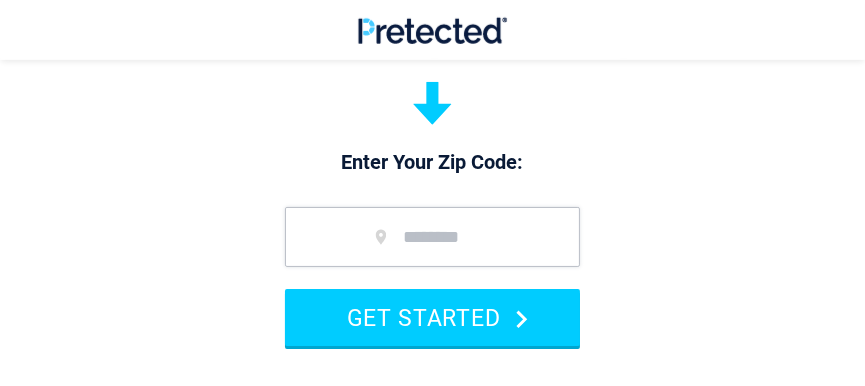 scroll, scrollTop: 212, scrollLeft: 0, axis: vertical 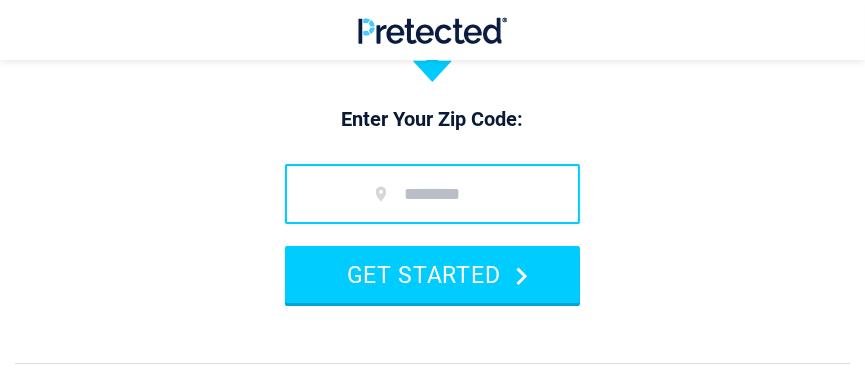 click at bounding box center [432, 194] 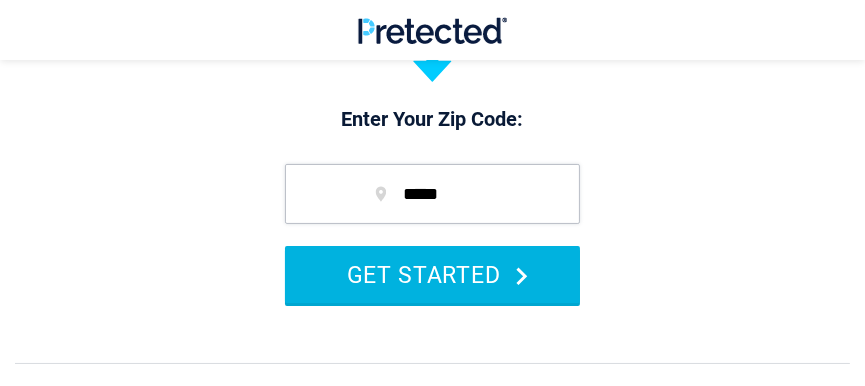 type on "*****" 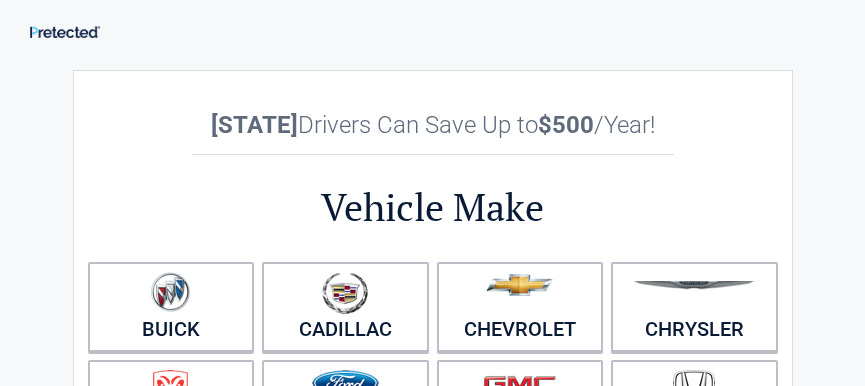 scroll, scrollTop: 106, scrollLeft: 0, axis: vertical 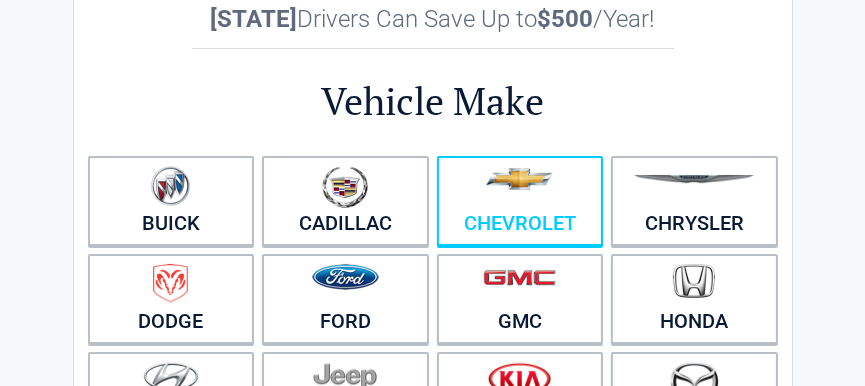 click at bounding box center (519, 179) 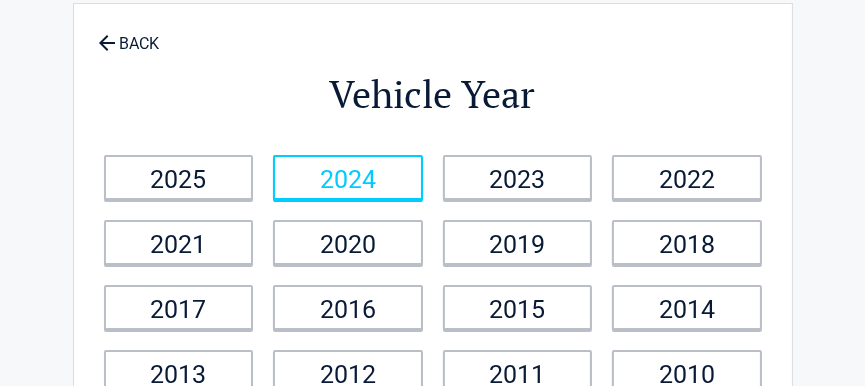 scroll, scrollTop: 106, scrollLeft: 0, axis: vertical 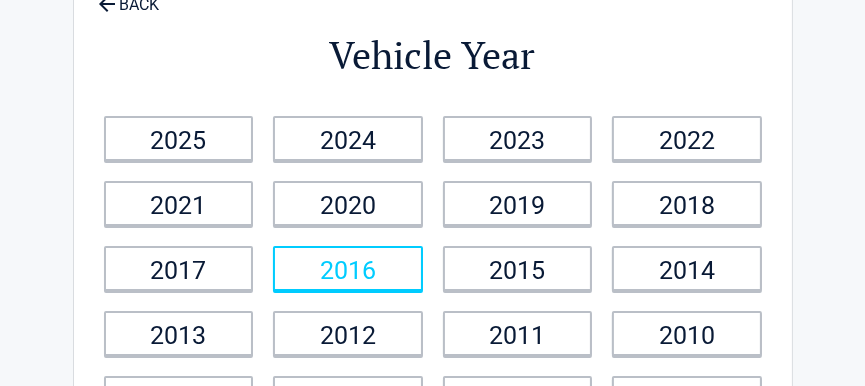 click on "2016" at bounding box center (348, 268) 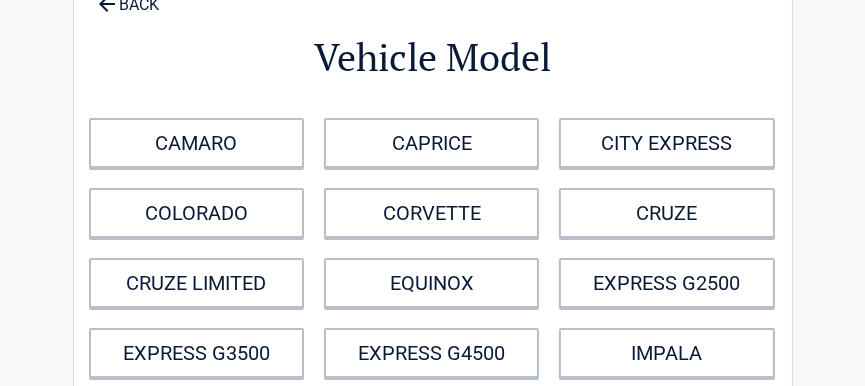 scroll, scrollTop: 212, scrollLeft: 0, axis: vertical 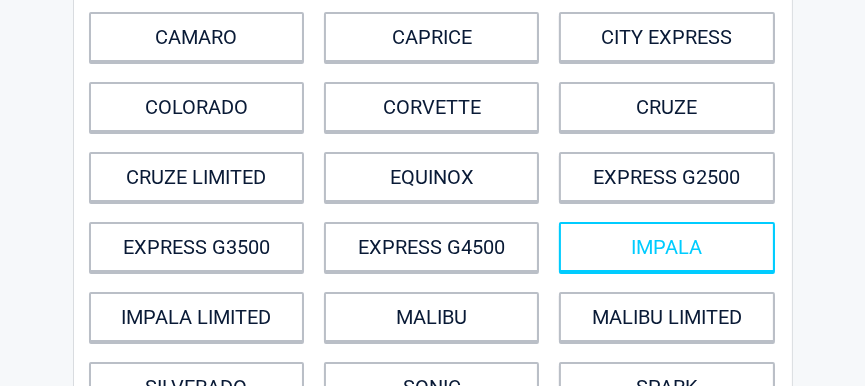 click on "IMPALA" at bounding box center (666, 247) 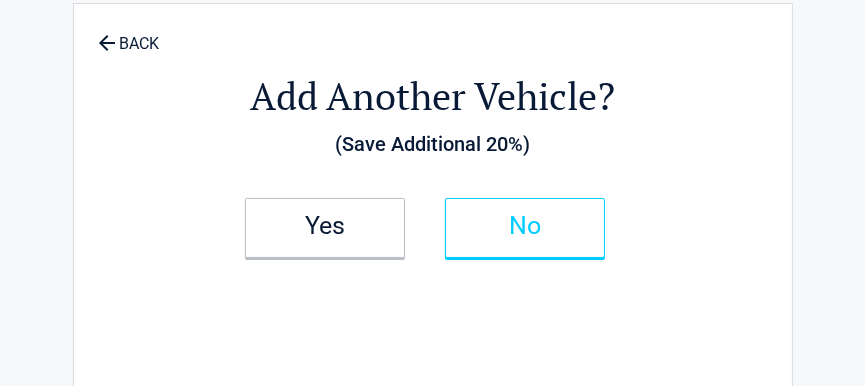 scroll, scrollTop: 106, scrollLeft: 0, axis: vertical 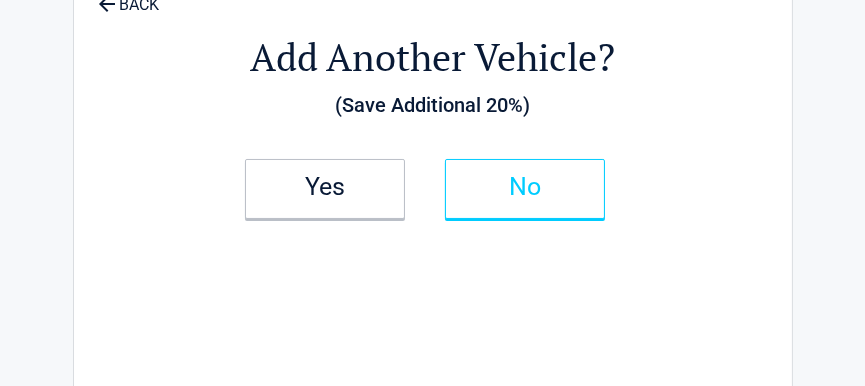 click on "No" at bounding box center (525, 187) 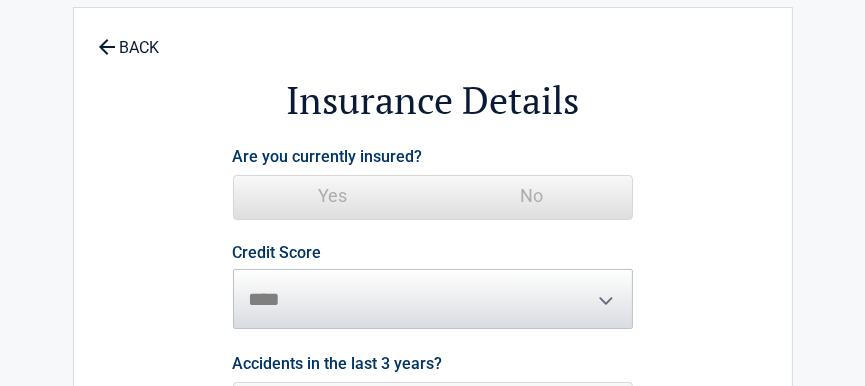 scroll, scrollTop: 106, scrollLeft: 0, axis: vertical 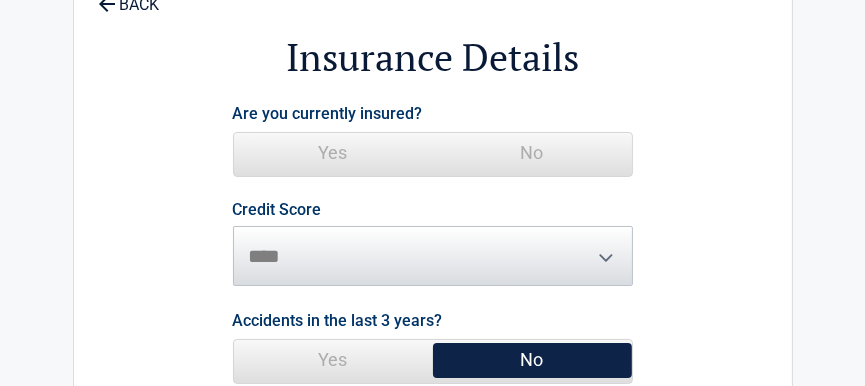 click on "No" at bounding box center [532, 153] 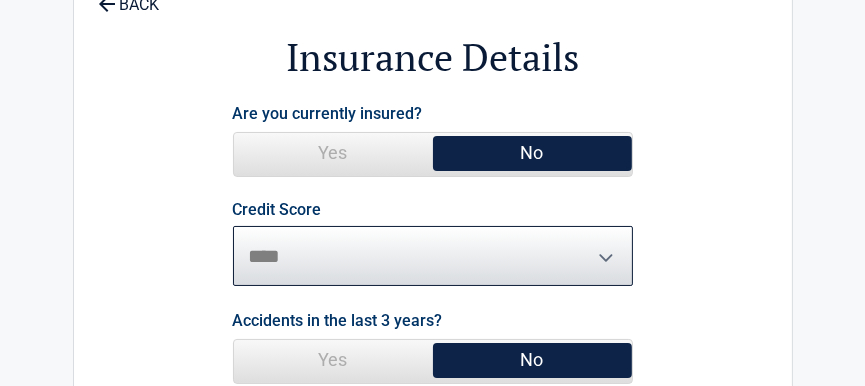 click on "*********
****
*******
****" at bounding box center (433, 256) 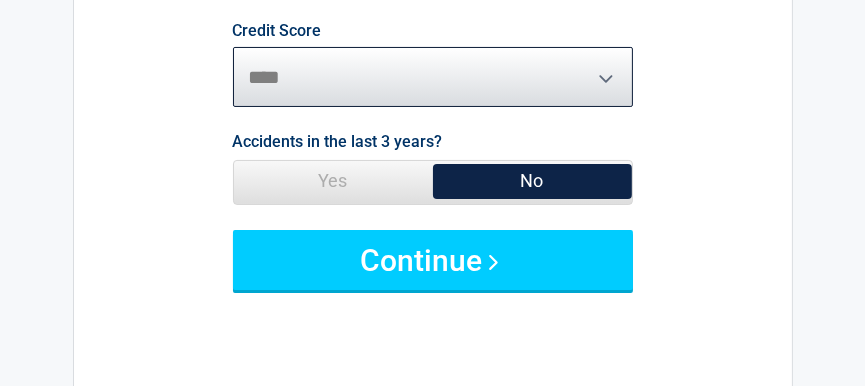 scroll, scrollTop: 319, scrollLeft: 0, axis: vertical 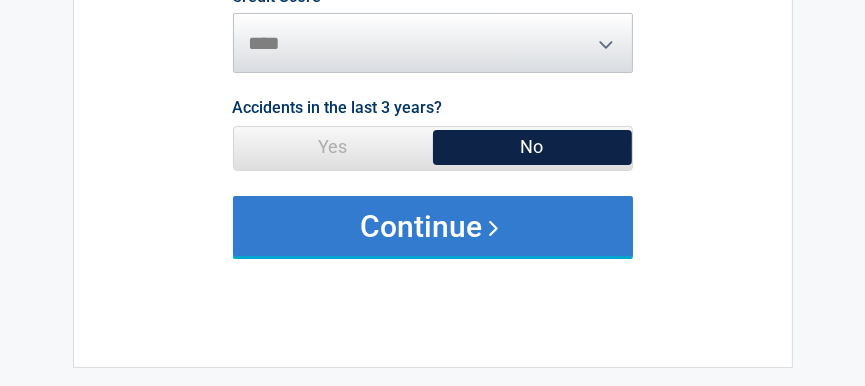 click on "Continue" at bounding box center (433, 226) 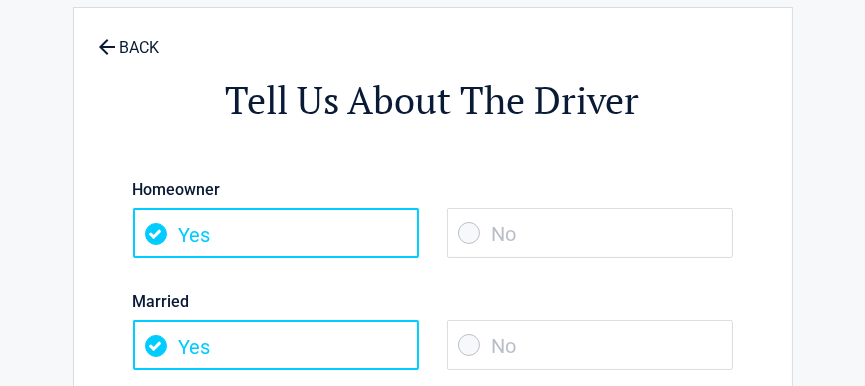 scroll, scrollTop: 106, scrollLeft: 0, axis: vertical 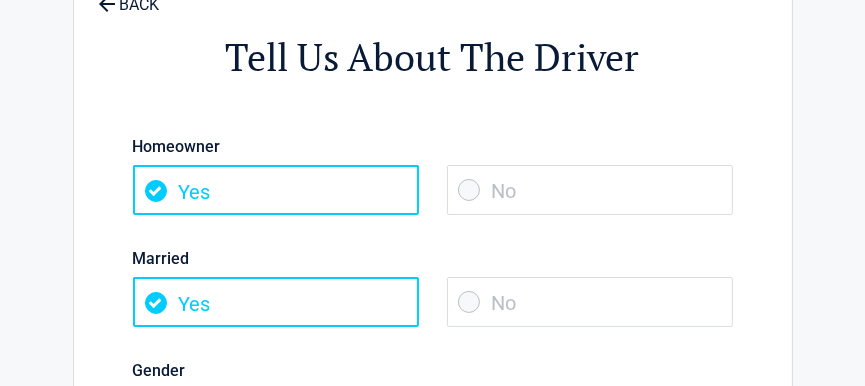 click on "No" at bounding box center (590, 190) 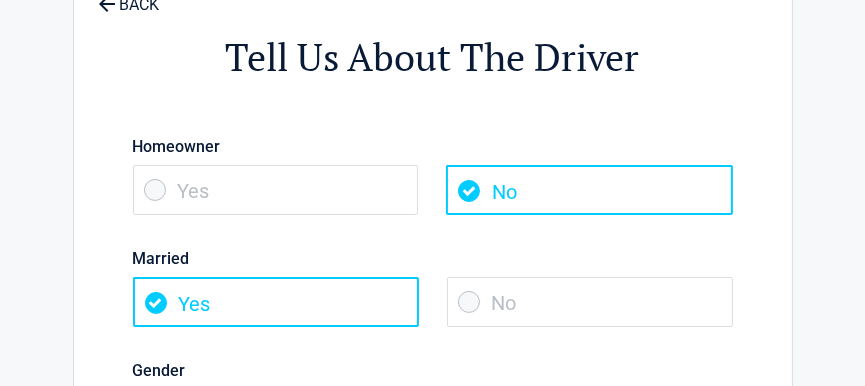 click on "No" at bounding box center [590, 302] 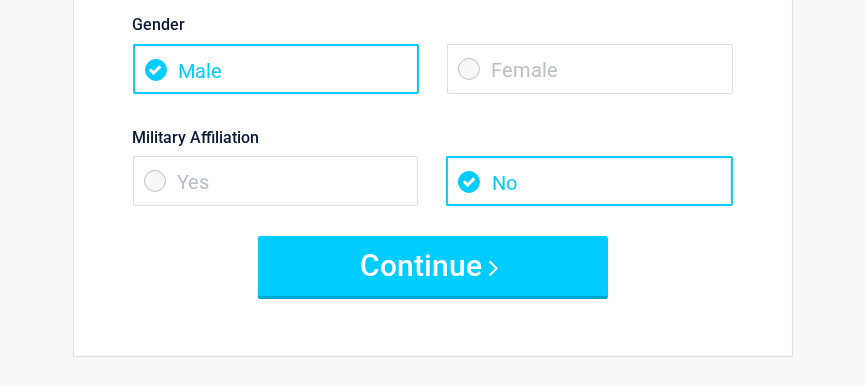 scroll, scrollTop: 532, scrollLeft: 0, axis: vertical 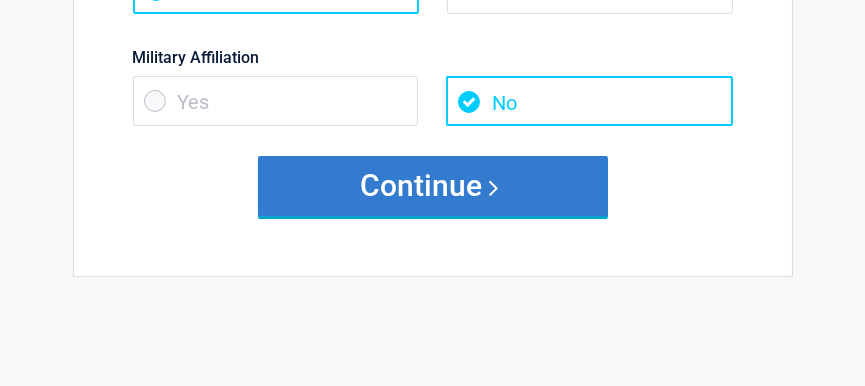 click on "Continue" at bounding box center [433, 186] 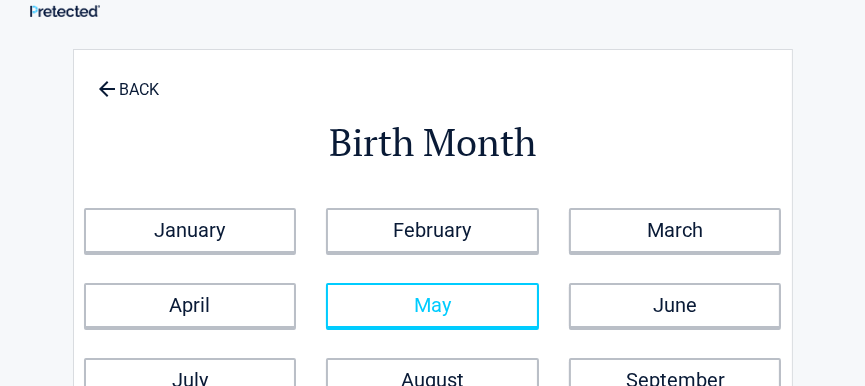 scroll, scrollTop: 0, scrollLeft: 0, axis: both 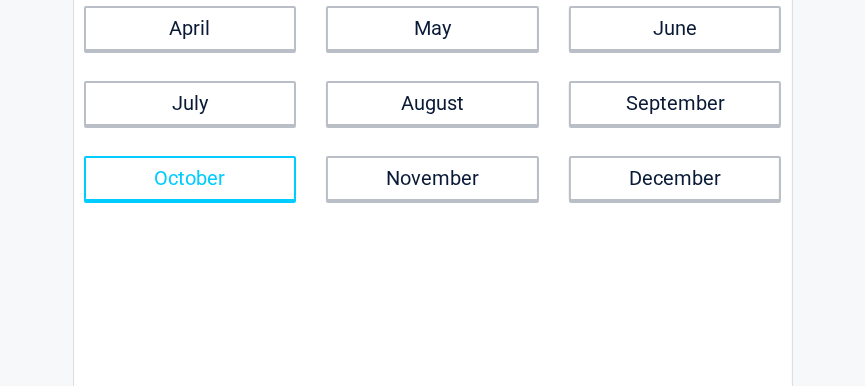 click on "October" at bounding box center [190, 178] 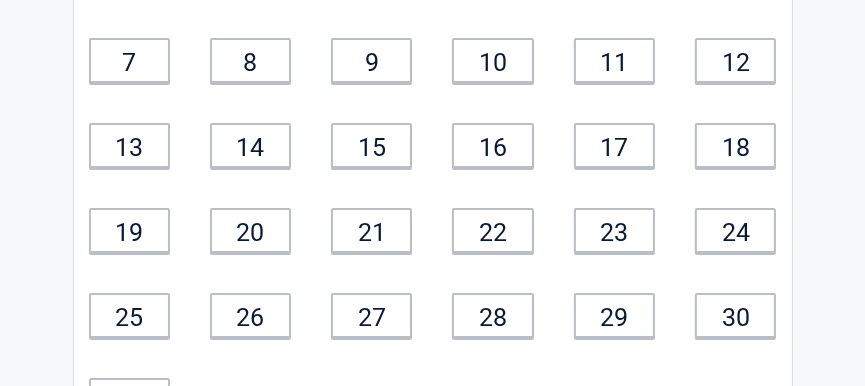 scroll, scrollTop: 319, scrollLeft: 0, axis: vertical 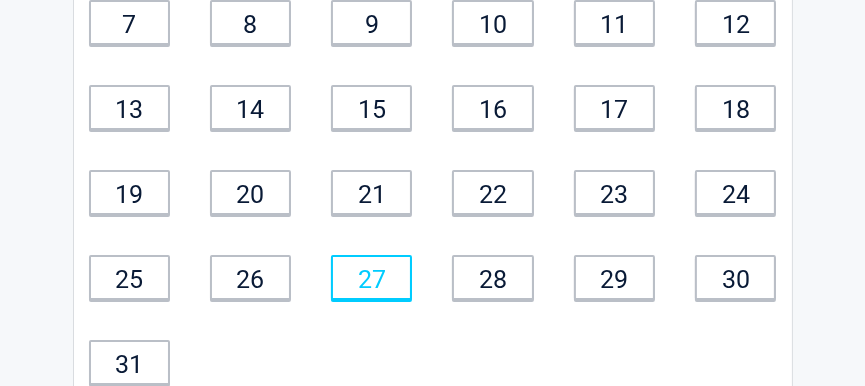 click on "27" at bounding box center [371, 277] 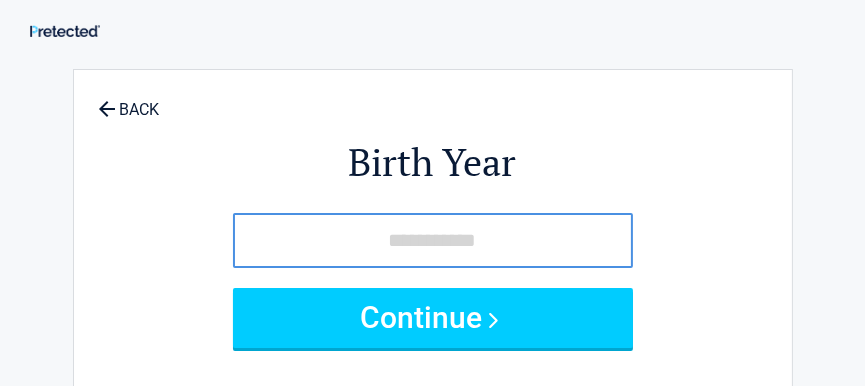 scroll, scrollTop: 0, scrollLeft: 0, axis: both 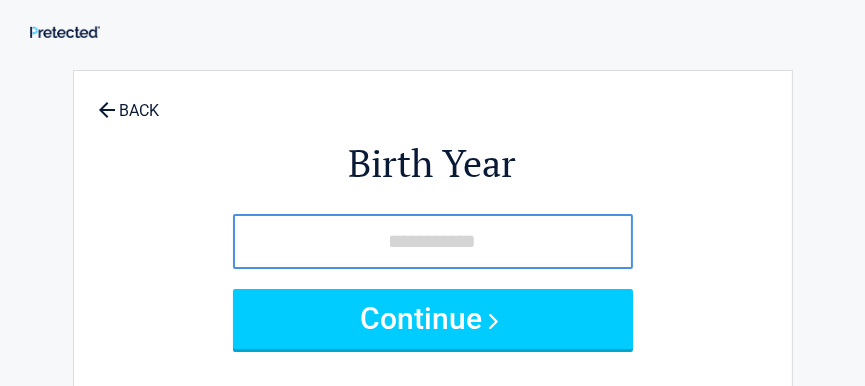 click at bounding box center (433, 241) 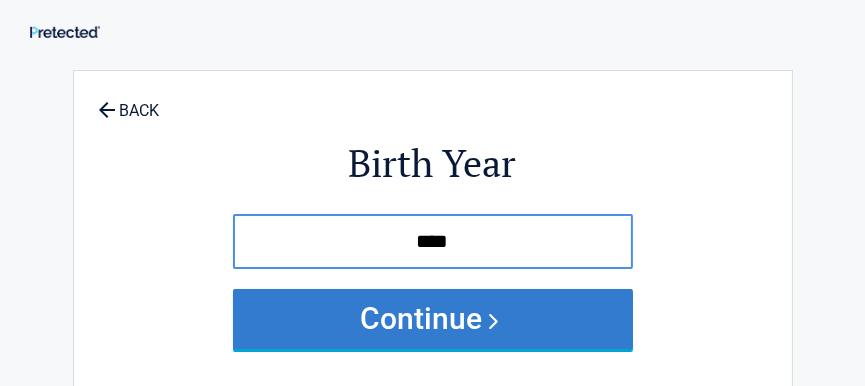 type on "****" 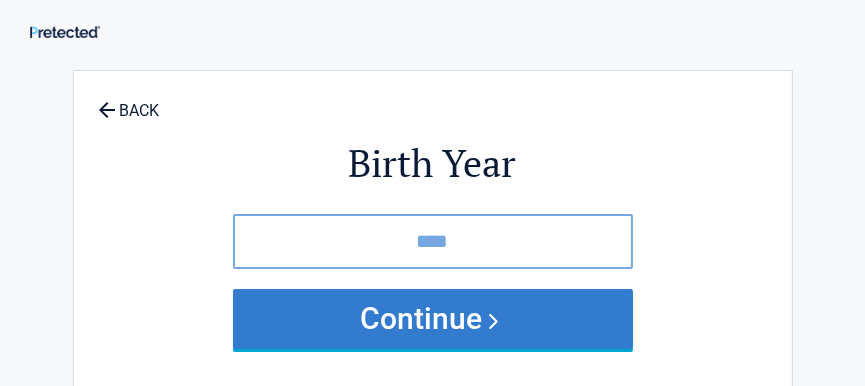 click on "Continue" at bounding box center [433, 319] 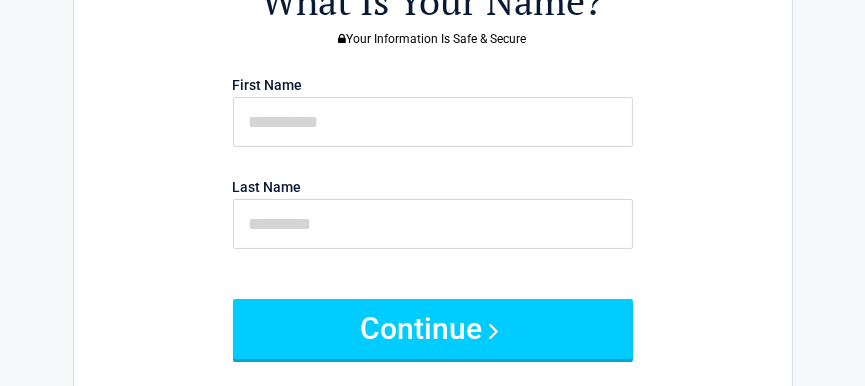 scroll, scrollTop: 212, scrollLeft: 0, axis: vertical 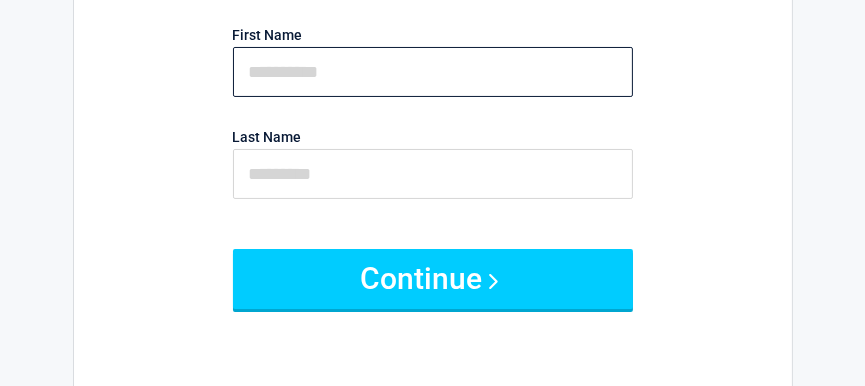 click at bounding box center (433, 72) 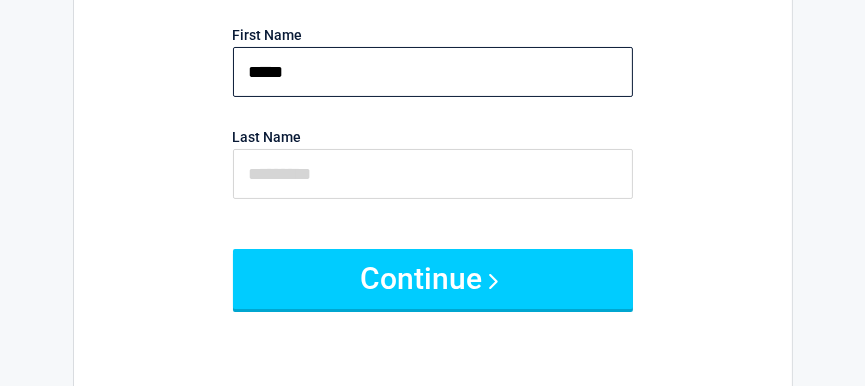type on "*****" 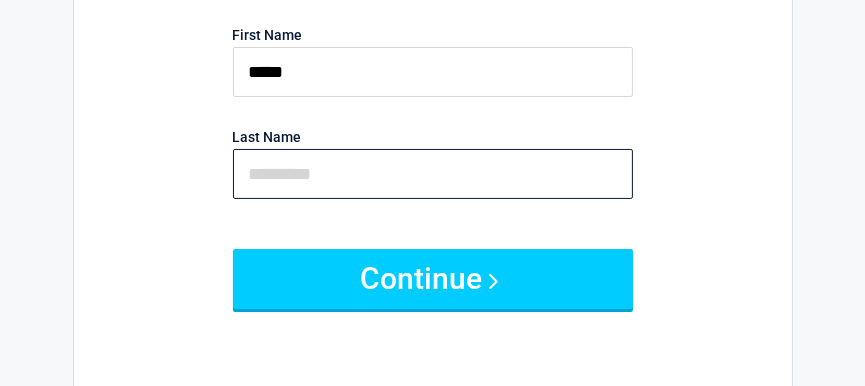 click at bounding box center (433, 174) 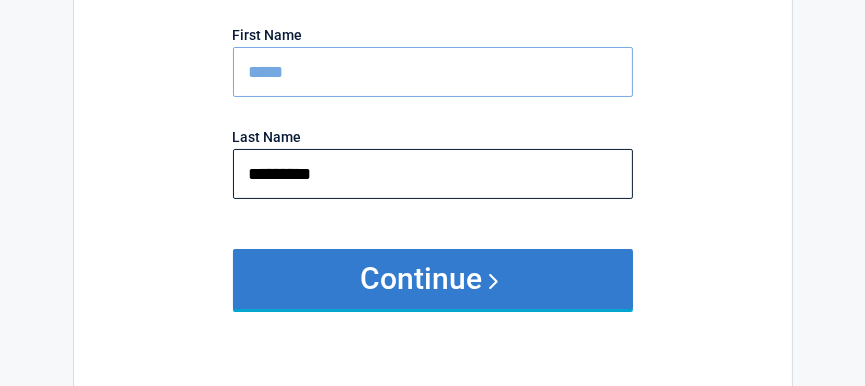 type on "*********" 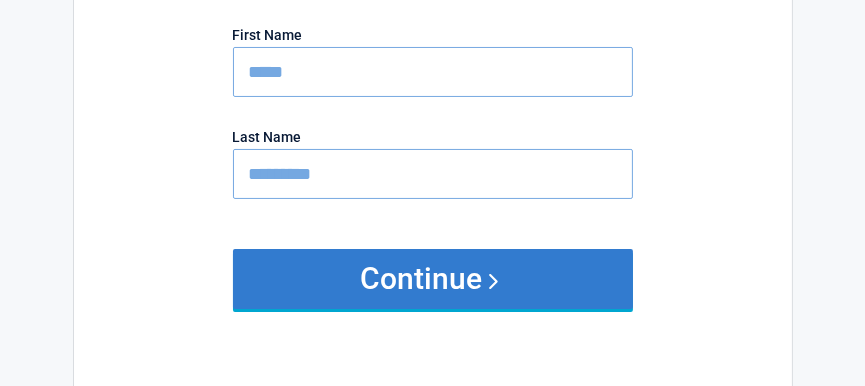 click on "Continue" at bounding box center (433, 279) 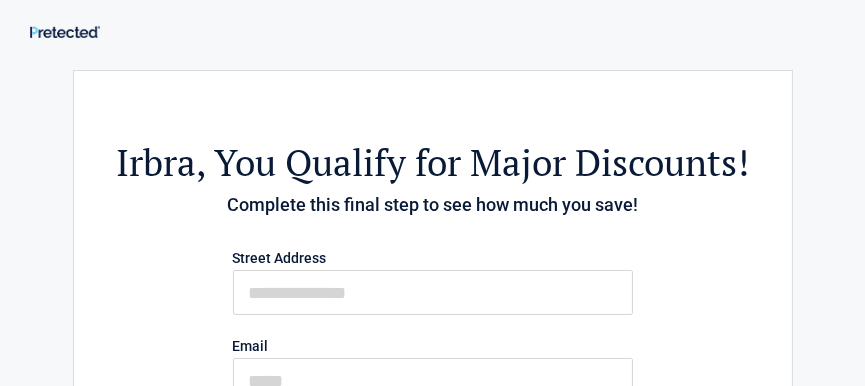 scroll, scrollTop: 106, scrollLeft: 0, axis: vertical 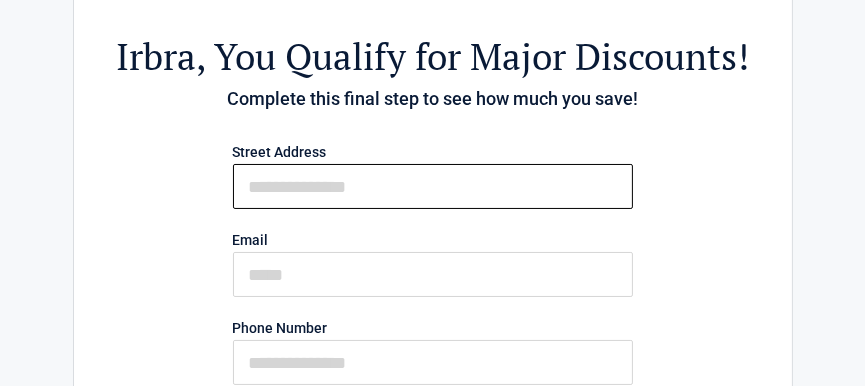 click on "First Name" at bounding box center [433, 186] 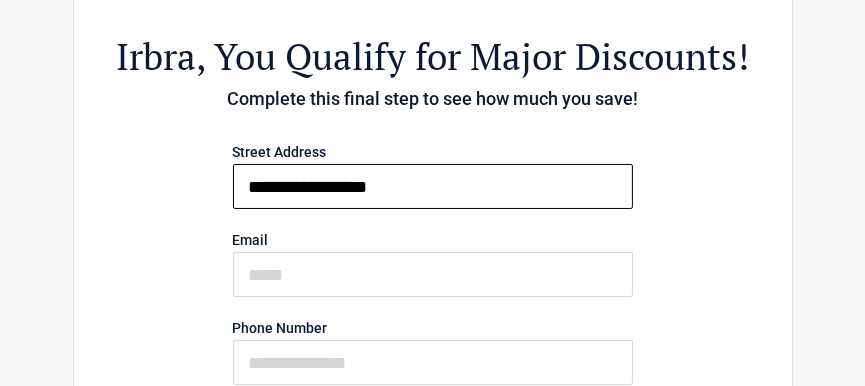 type on "**********" 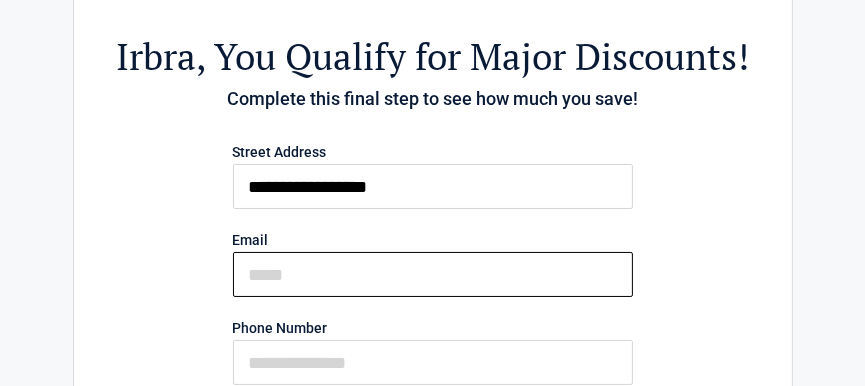 click on "Email" at bounding box center (433, 274) 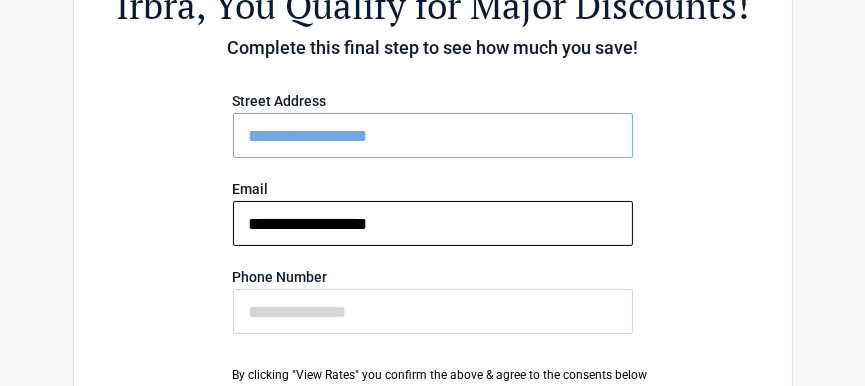 scroll, scrollTop: 212, scrollLeft: 0, axis: vertical 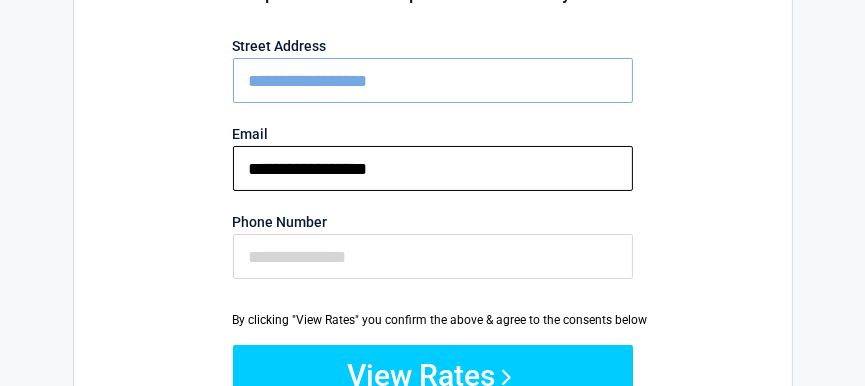 type on "**********" 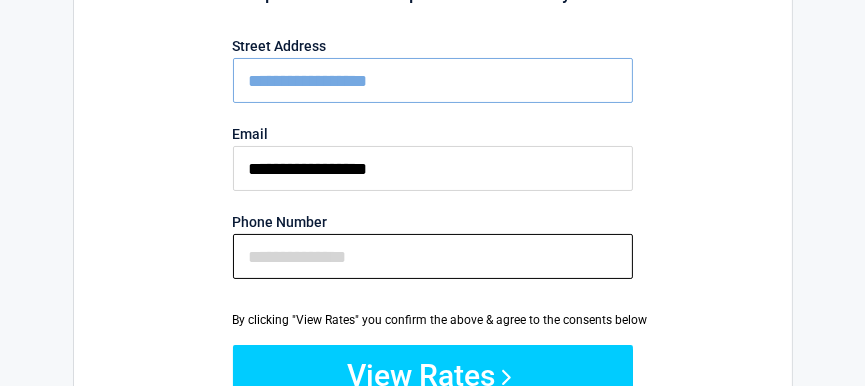 click on "Phone Number" at bounding box center [433, 256] 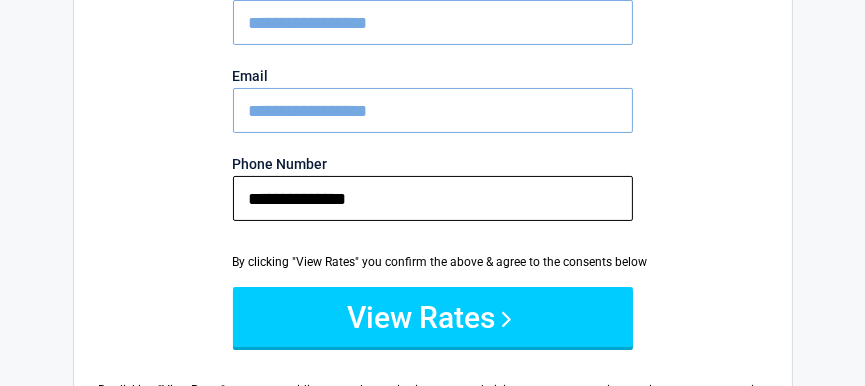 scroll, scrollTop: 319, scrollLeft: 0, axis: vertical 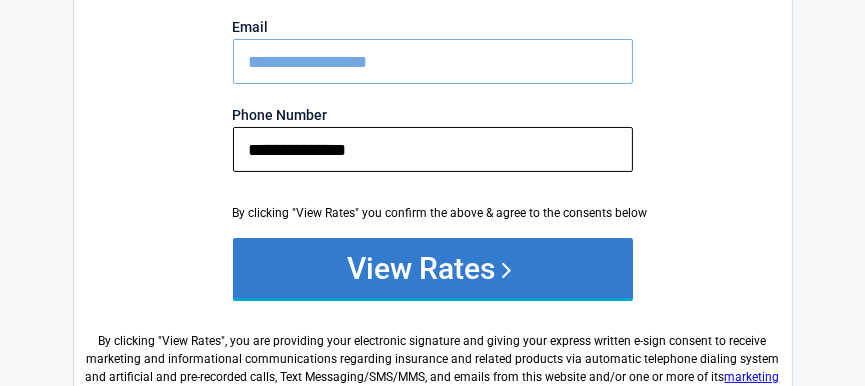 type on "**********" 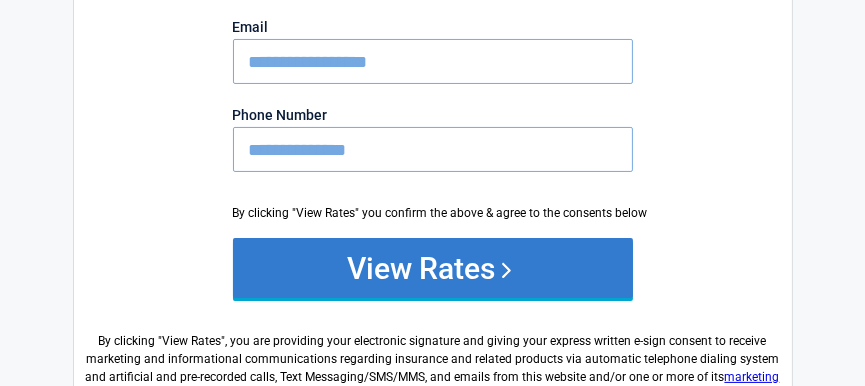 click on "View Rates" at bounding box center [433, 268] 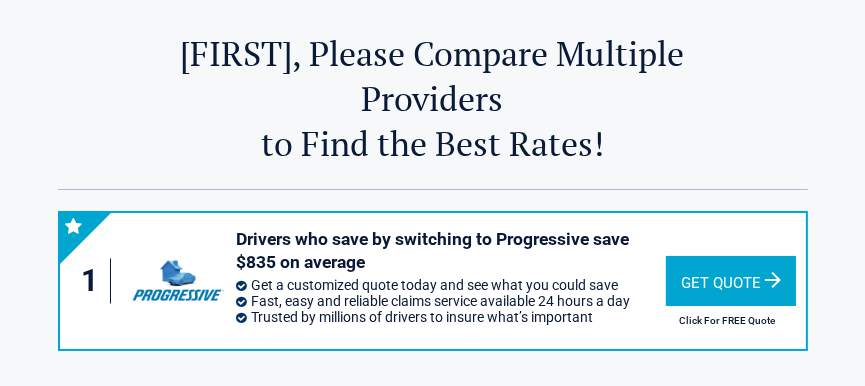 scroll, scrollTop: 0, scrollLeft: 0, axis: both 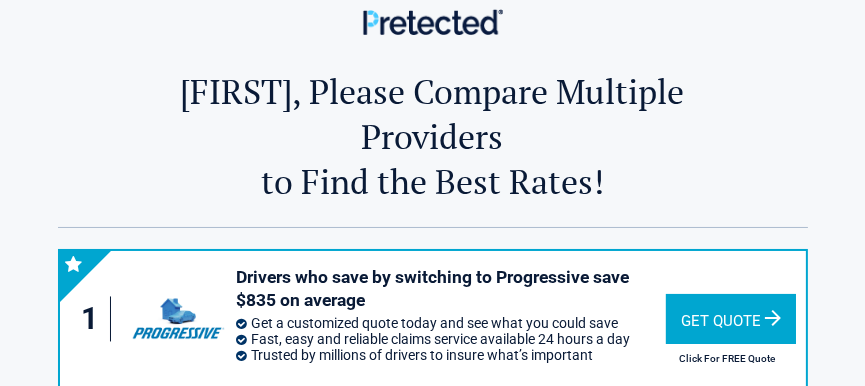 click on "Get Quote" at bounding box center (731, 319) 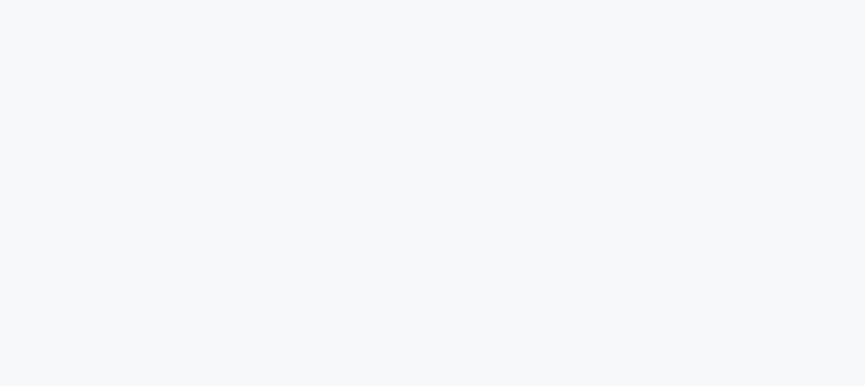 scroll, scrollTop: 0, scrollLeft: 0, axis: both 